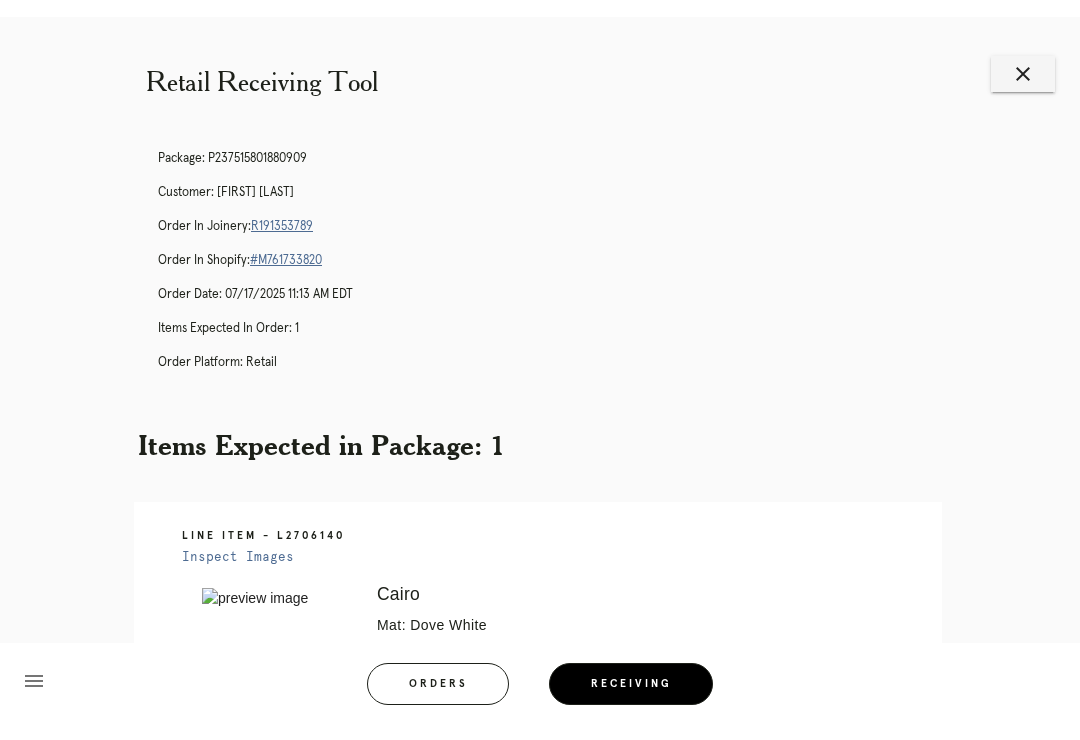 scroll, scrollTop: 12, scrollLeft: 0, axis: vertical 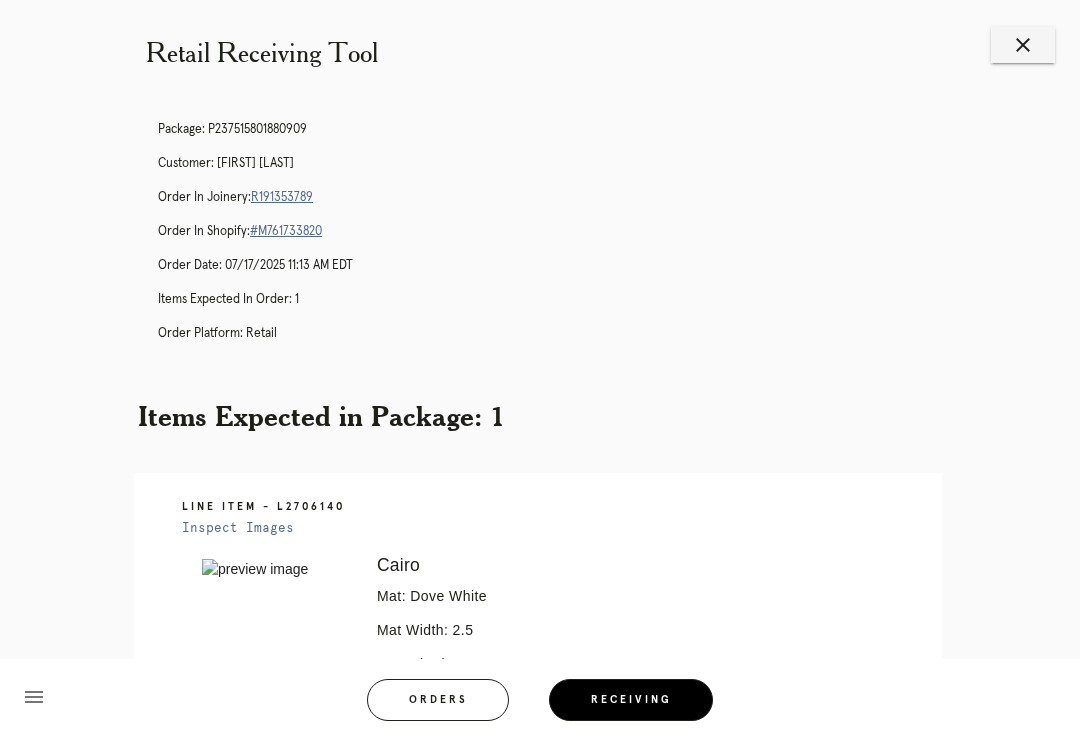 click on "Orders" at bounding box center (438, 700) 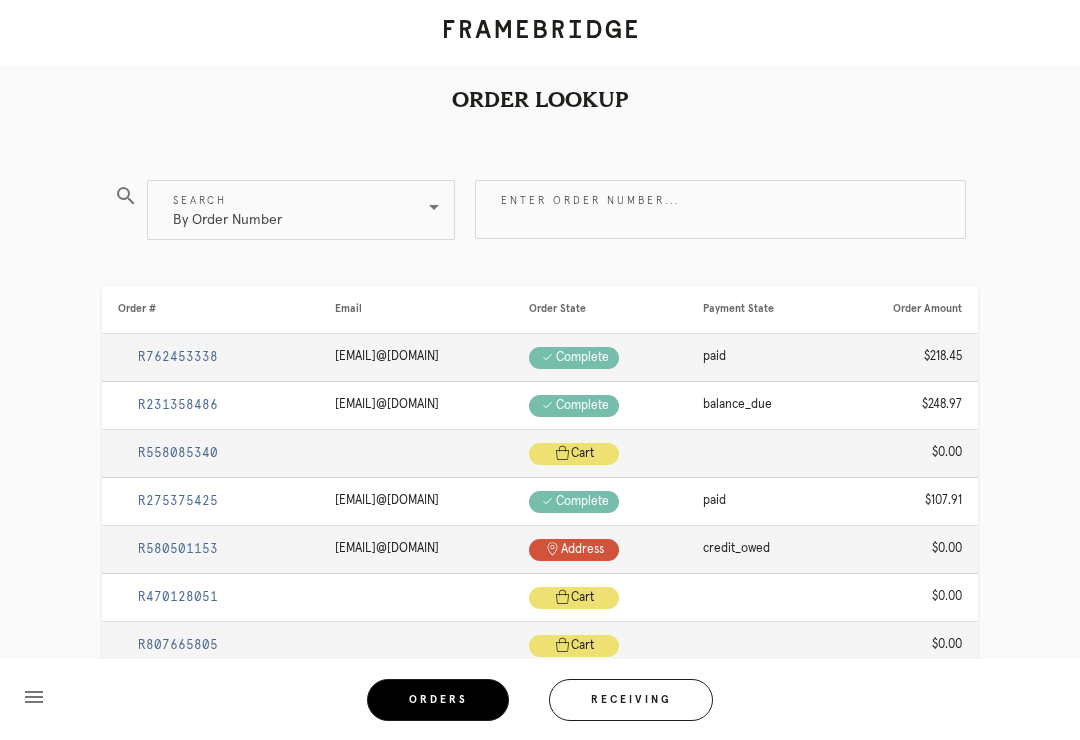 click on "Enter order number..." at bounding box center [720, 209] 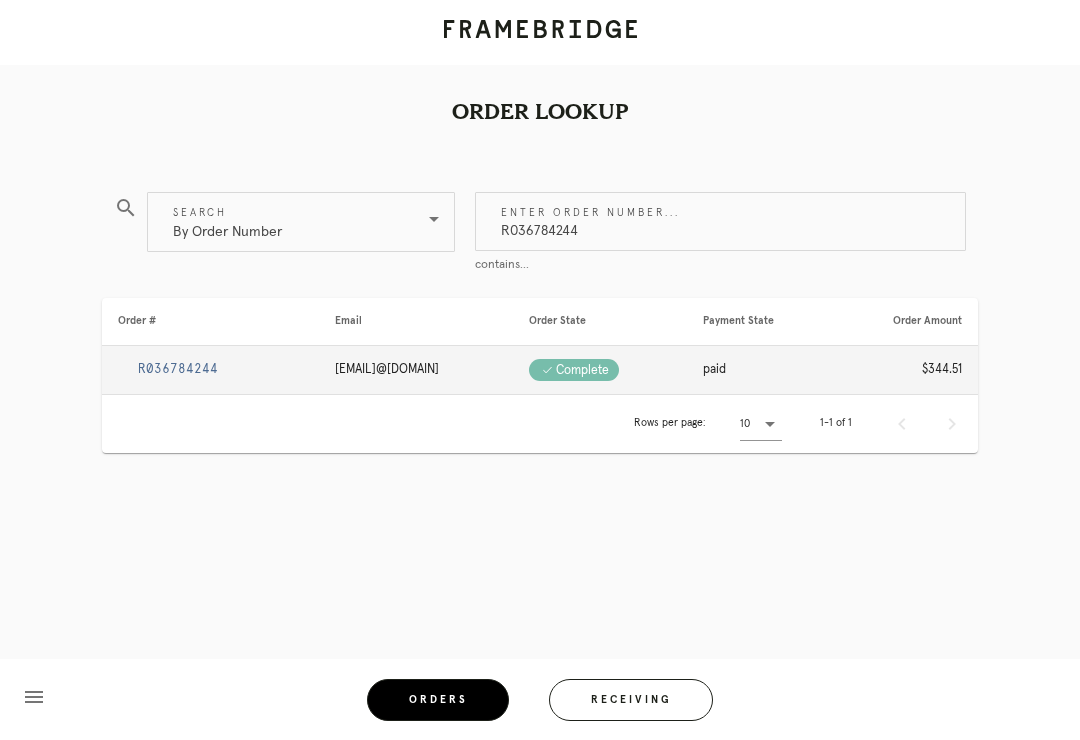 type on "R036784244" 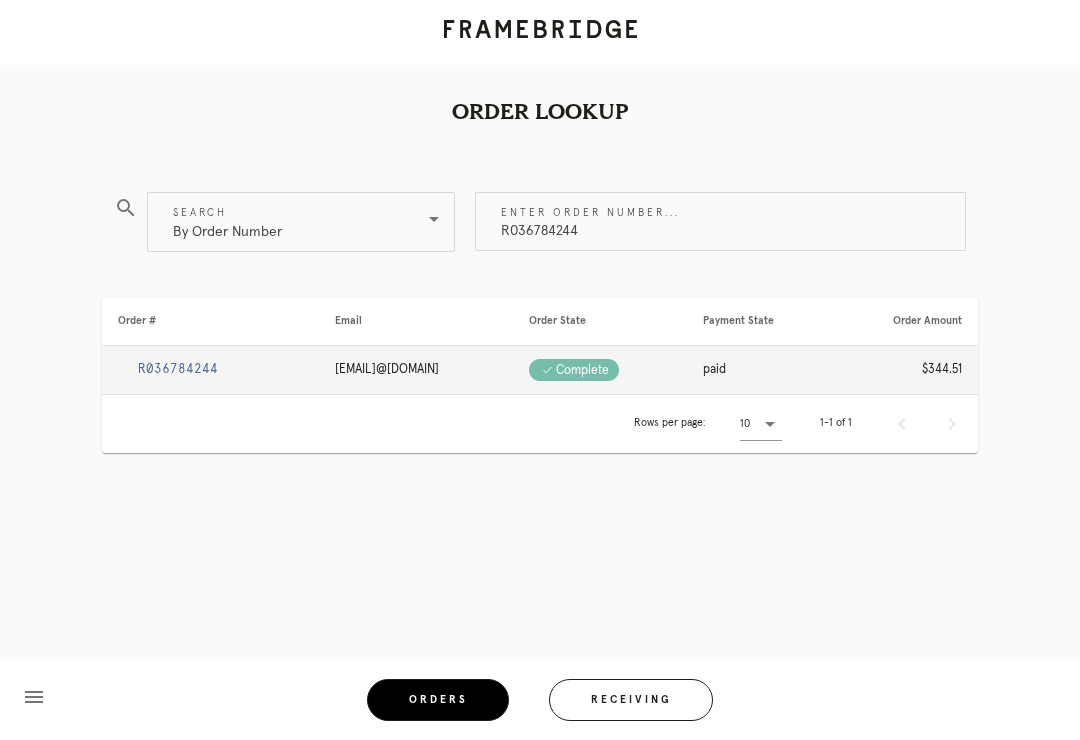 click on "R036784244" at bounding box center [178, 369] 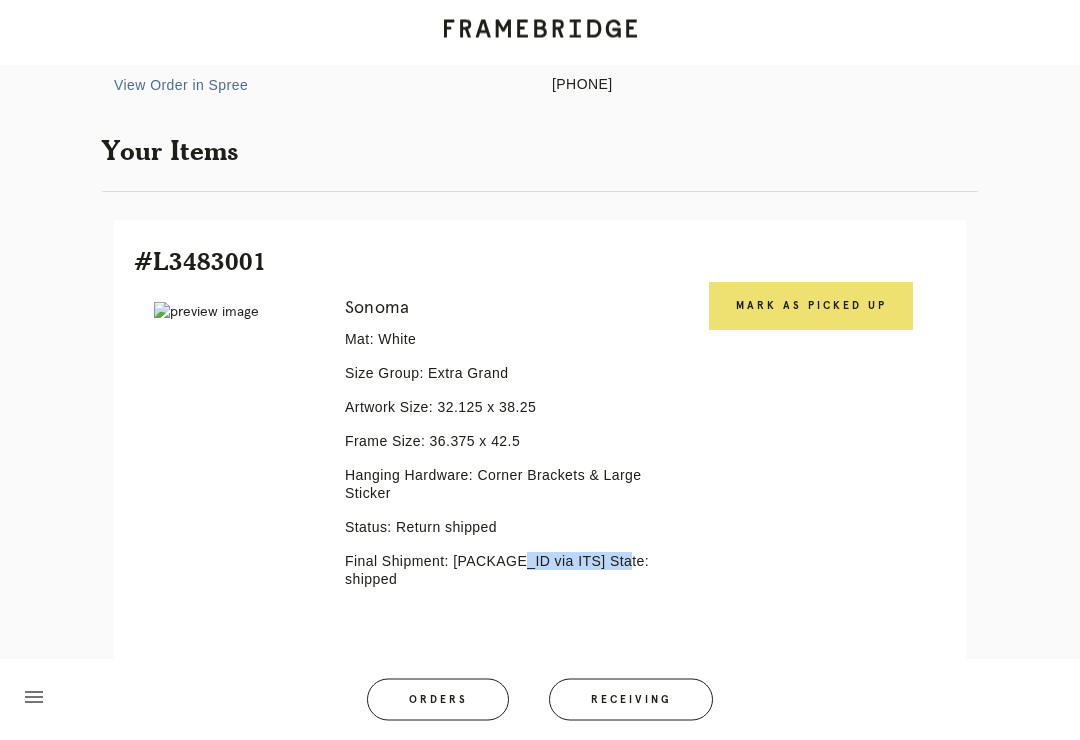 scroll, scrollTop: 396, scrollLeft: 0, axis: vertical 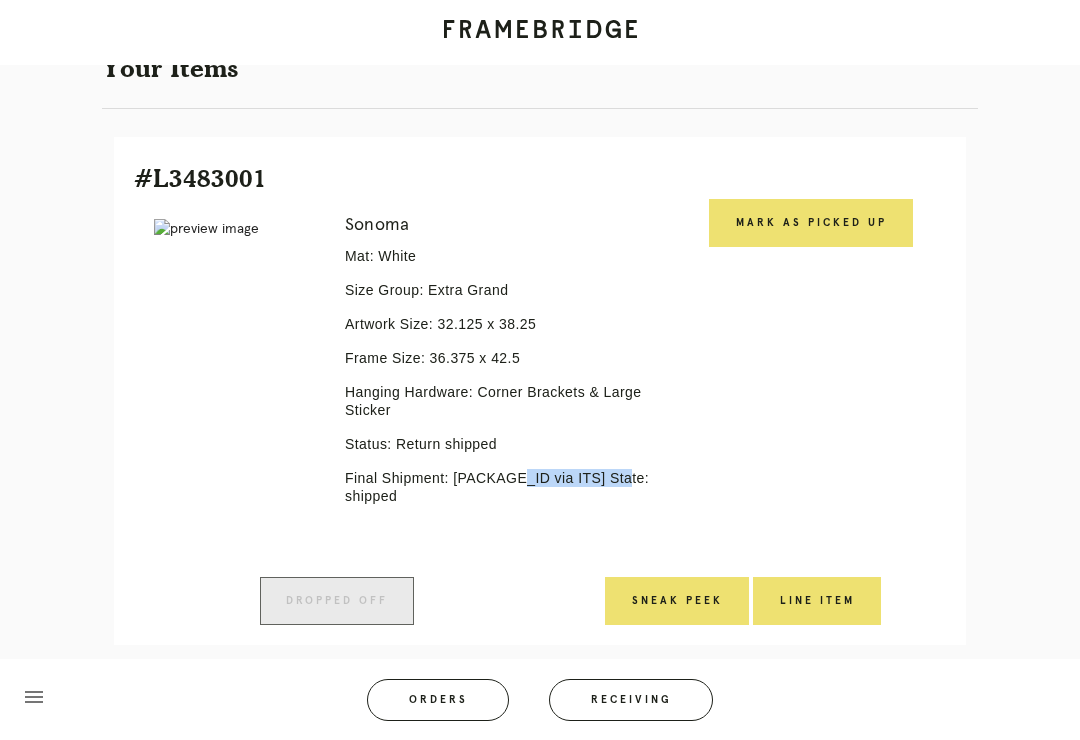 click on "Orders" at bounding box center (438, 700) 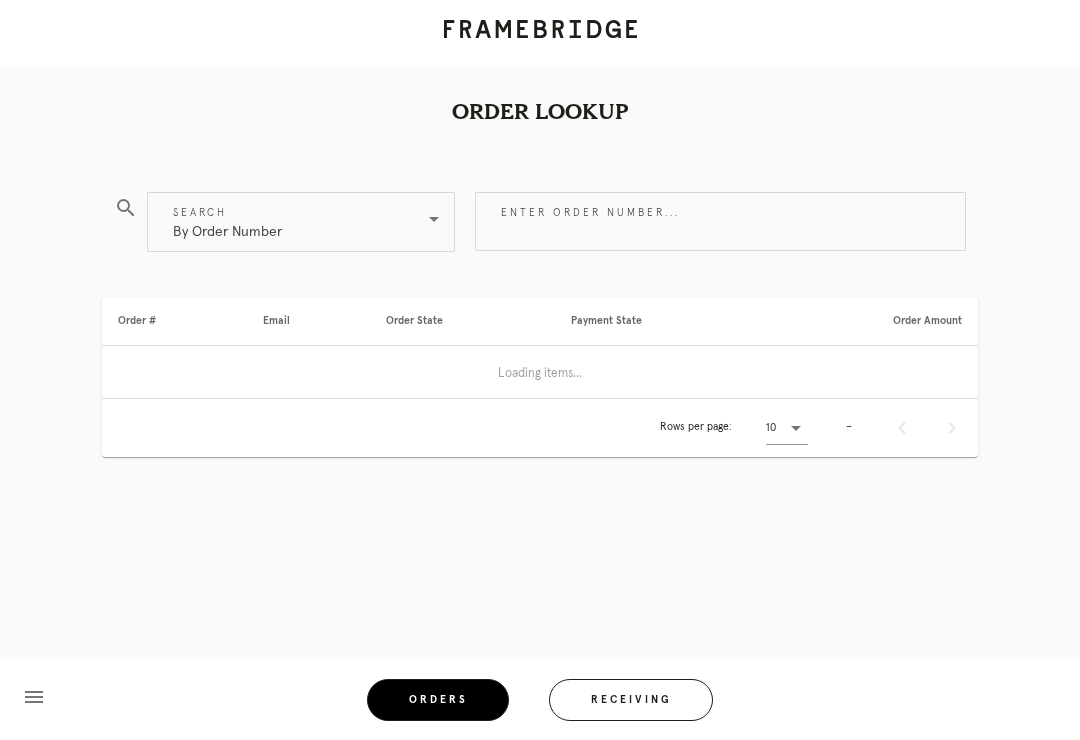 scroll, scrollTop: 0, scrollLeft: 0, axis: both 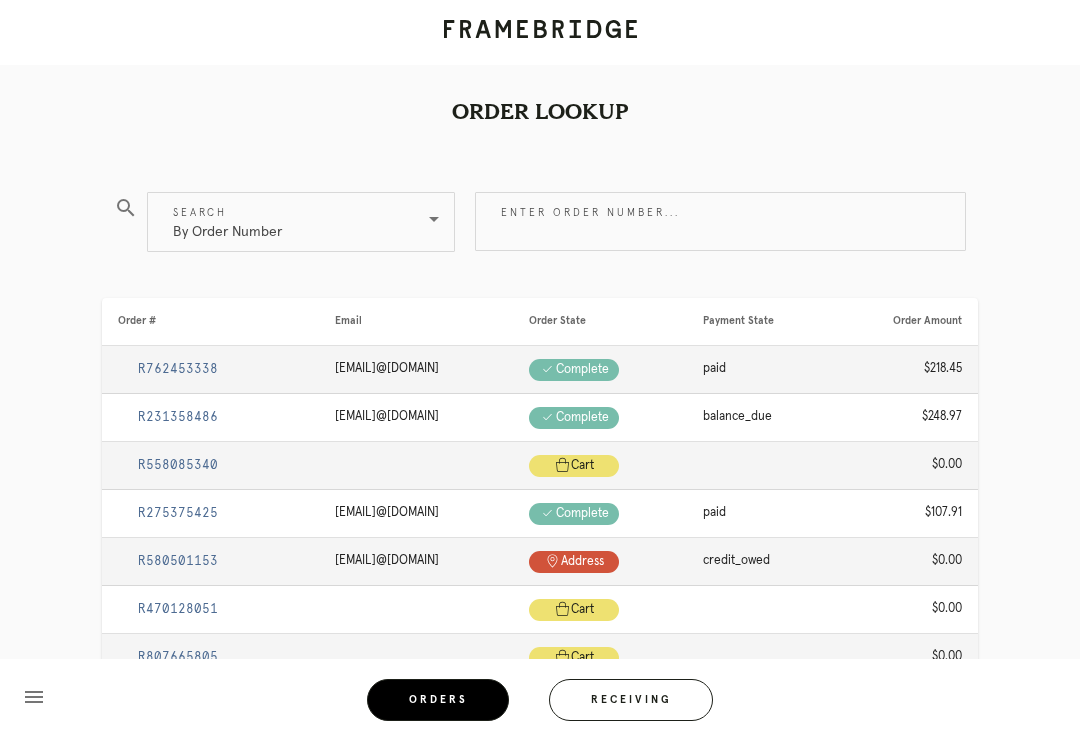 click on "Receiving" at bounding box center [631, 700] 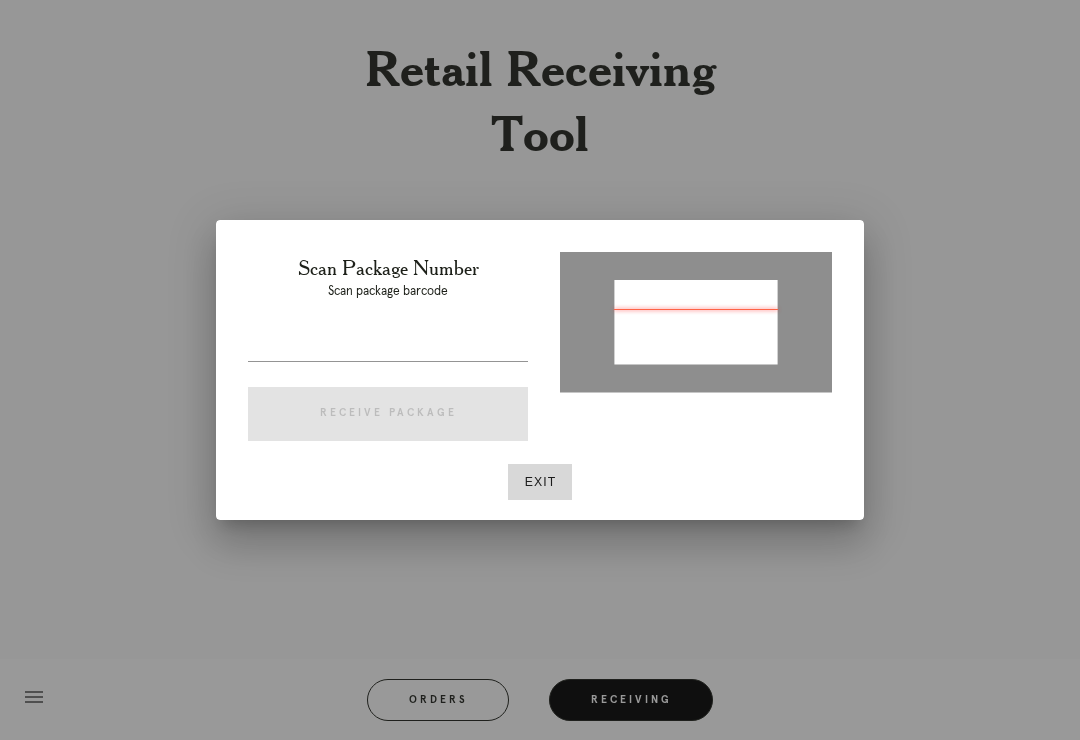 click on "Exit" at bounding box center [540, 482] 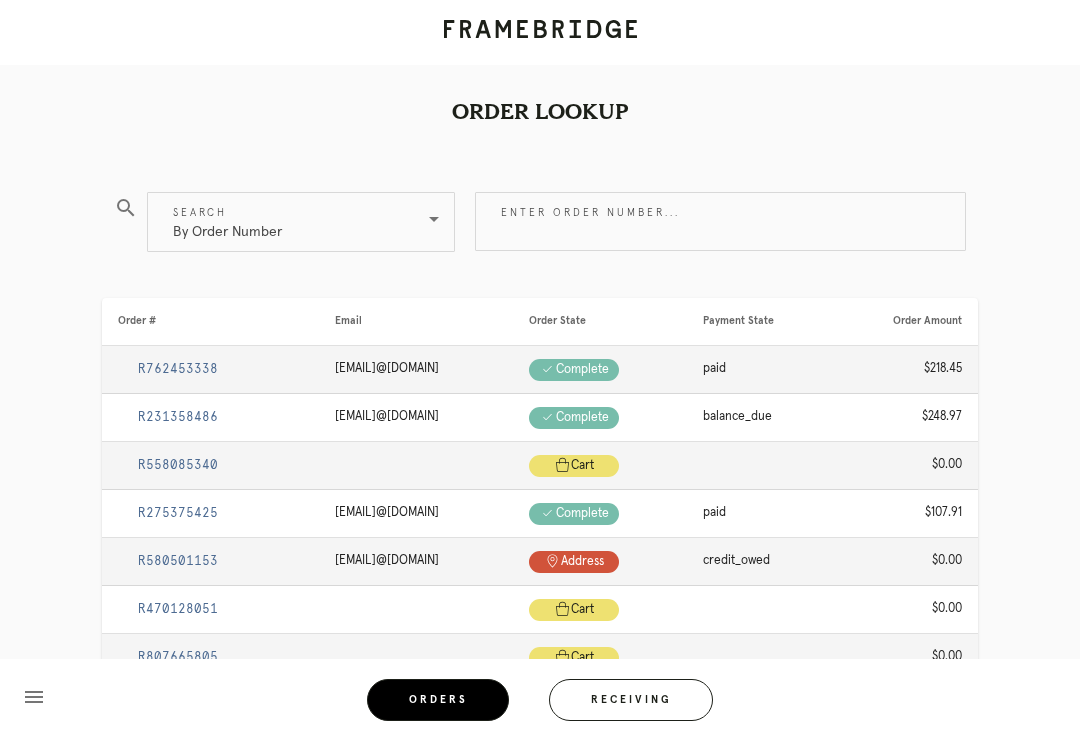 click on "Receiving" at bounding box center [631, 700] 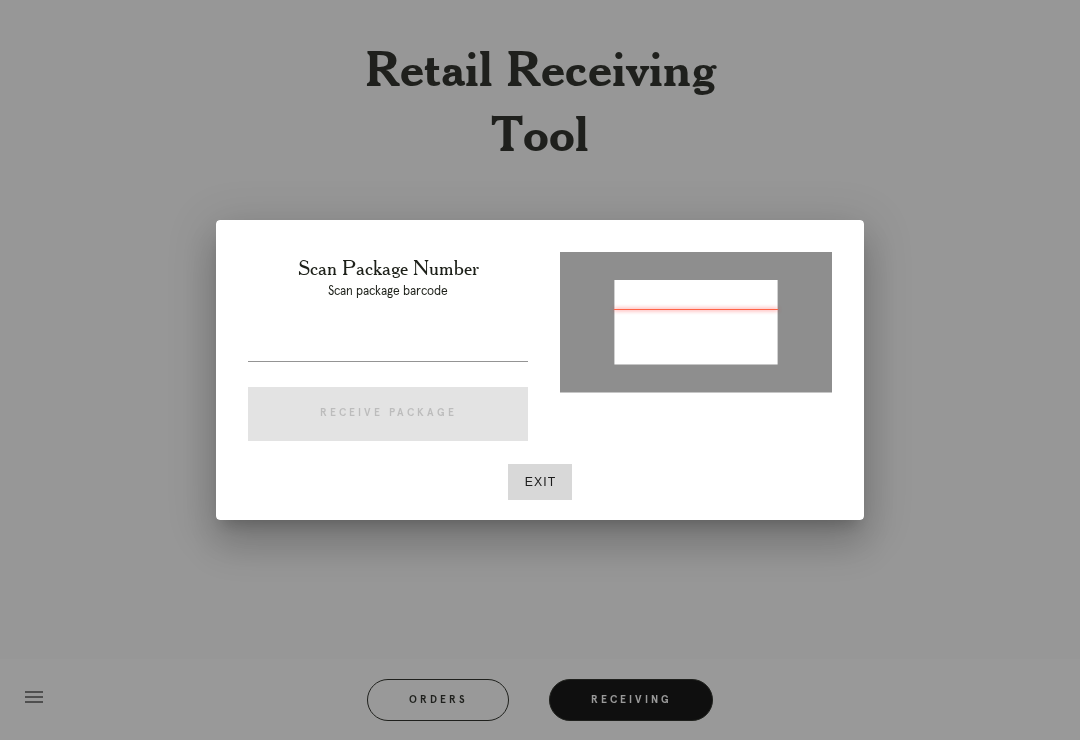 click at bounding box center [388, 345] 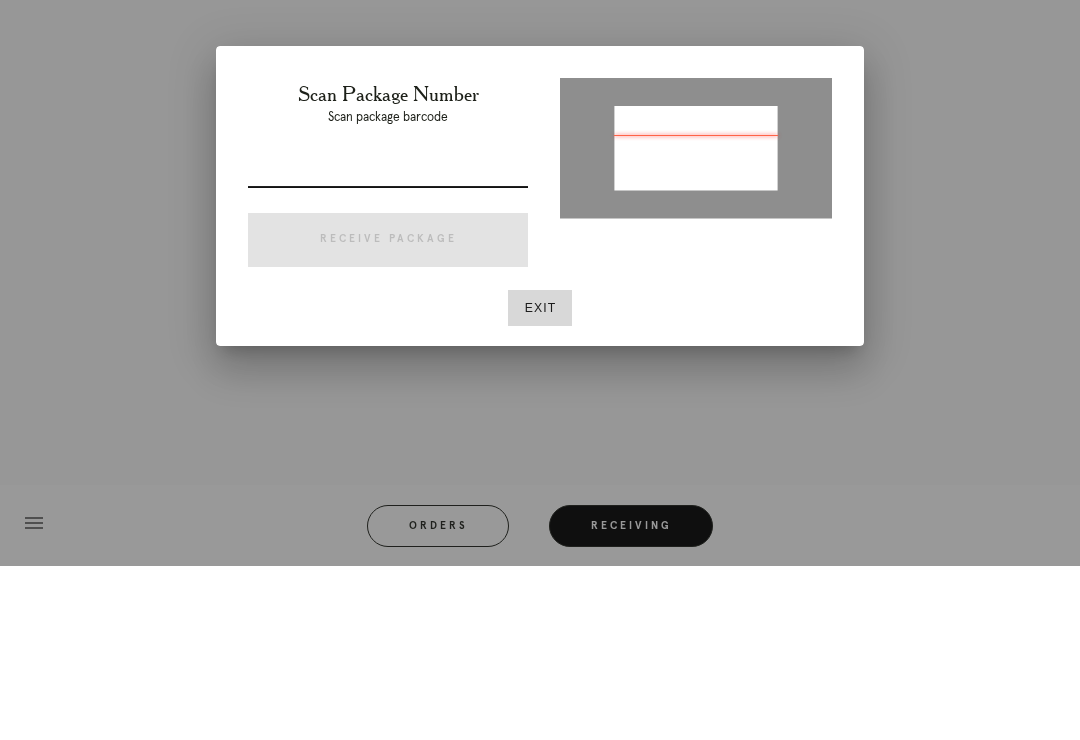 click at bounding box center [388, 345] 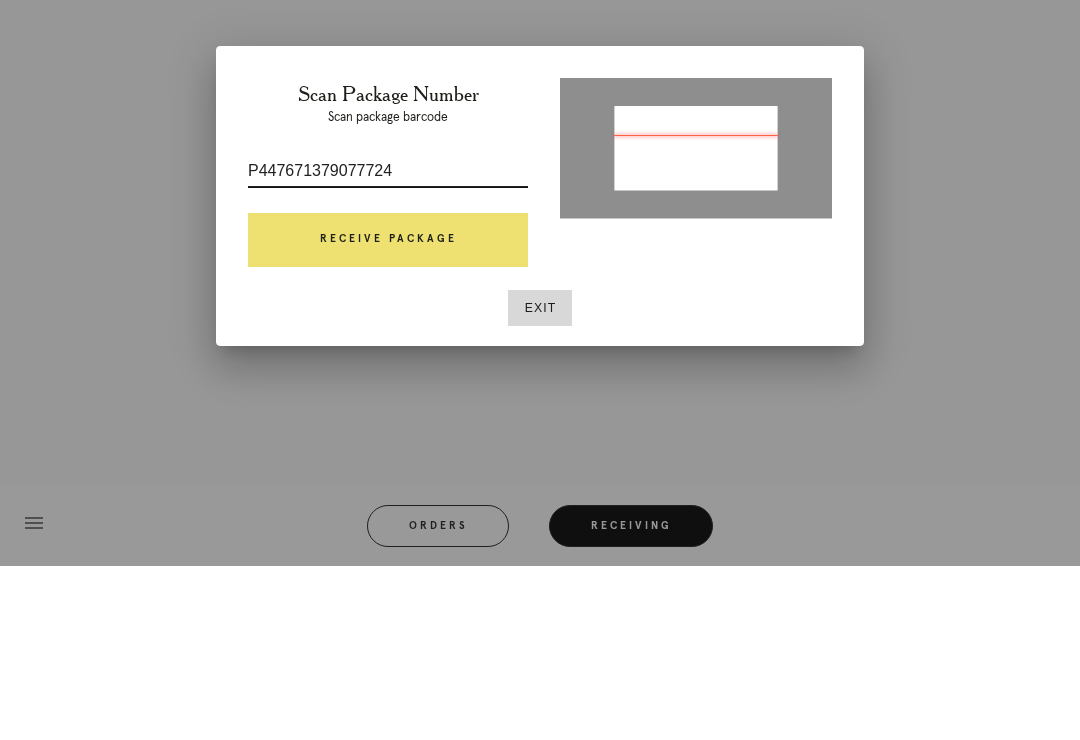 type on "P447671379077724" 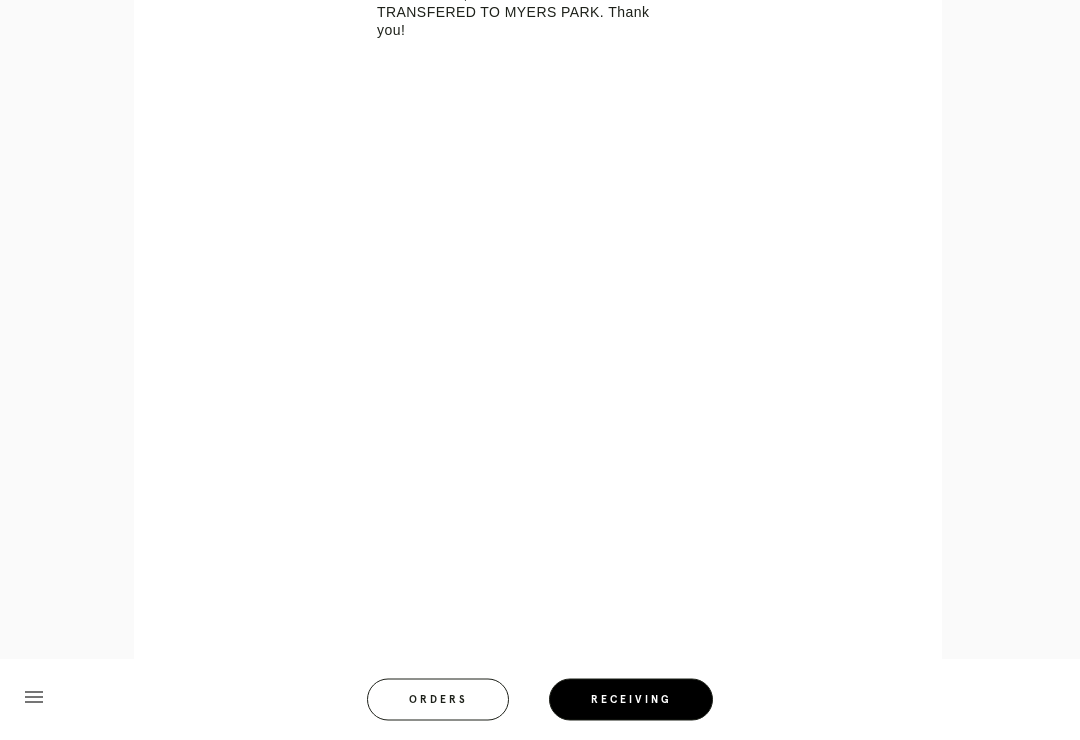 scroll, scrollTop: 1131, scrollLeft: 0, axis: vertical 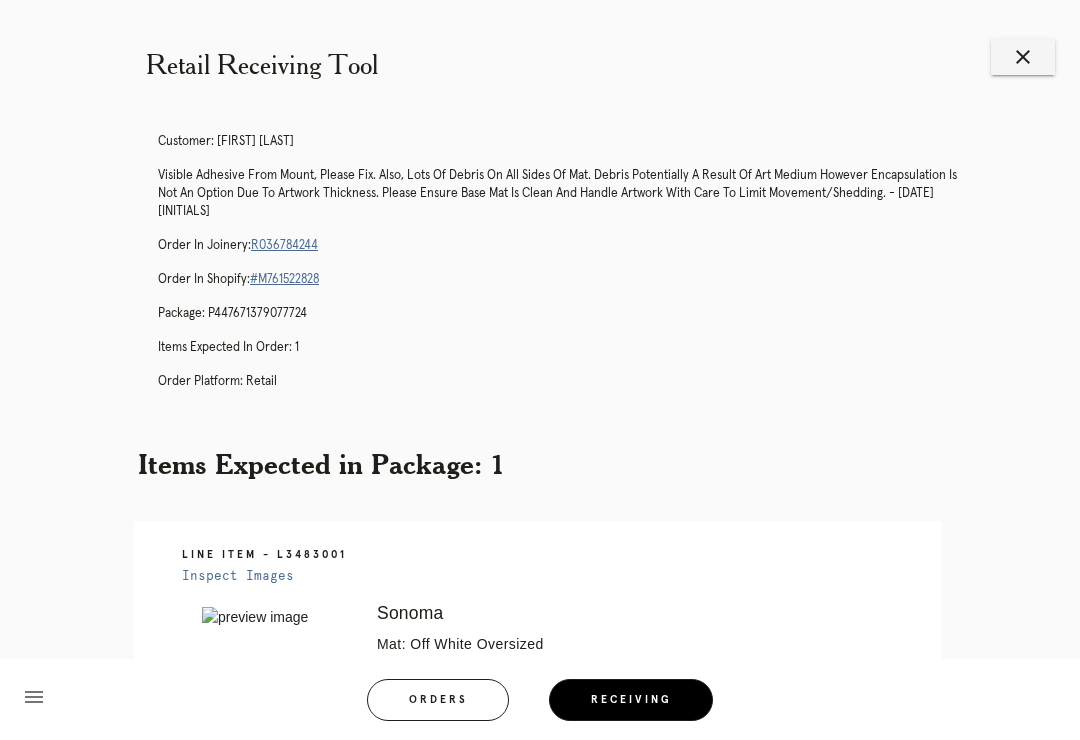 click on "R036784244" at bounding box center [284, 245] 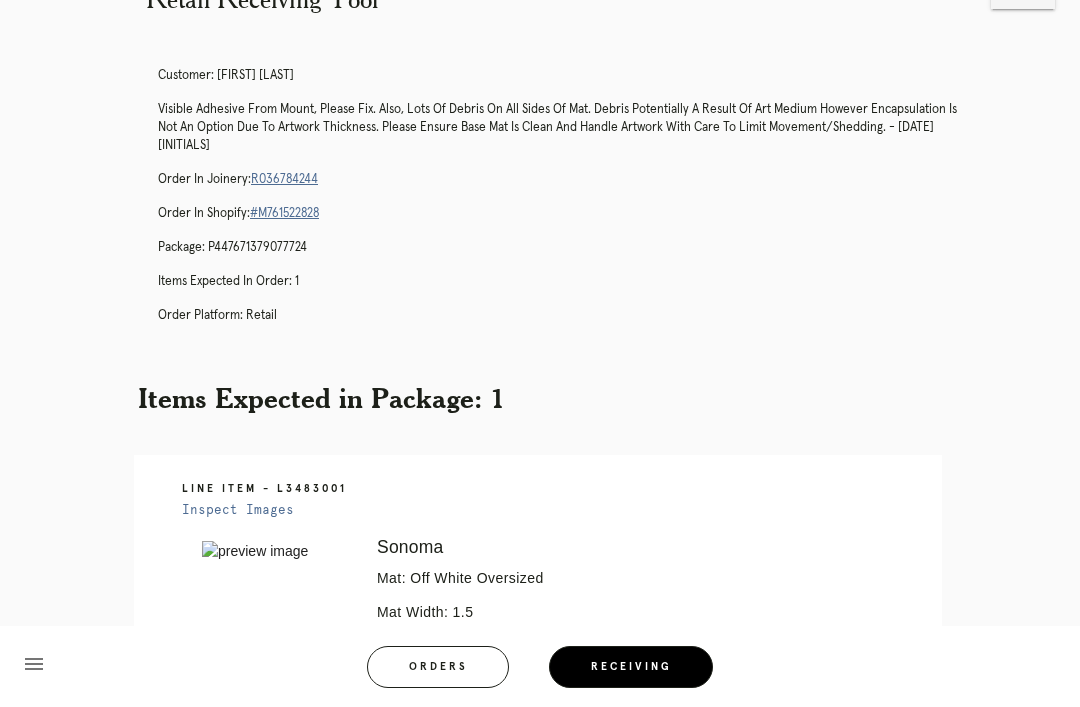 scroll, scrollTop: 0, scrollLeft: 0, axis: both 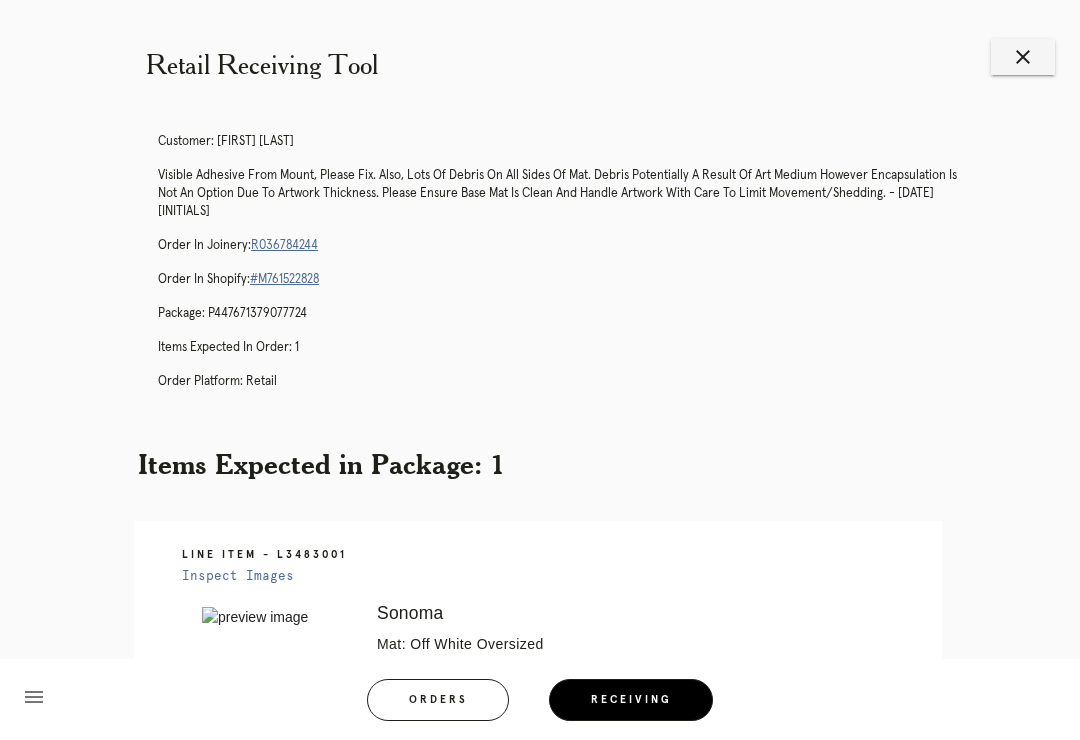 click on "R036784244" at bounding box center [284, 245] 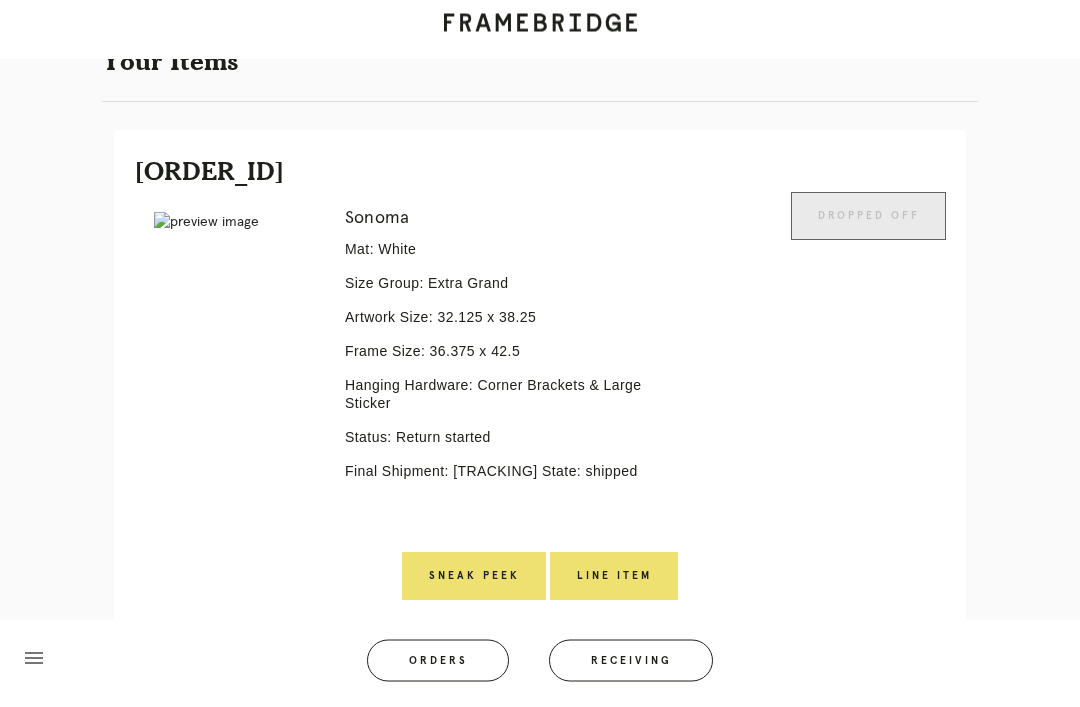 scroll, scrollTop: 396, scrollLeft: 0, axis: vertical 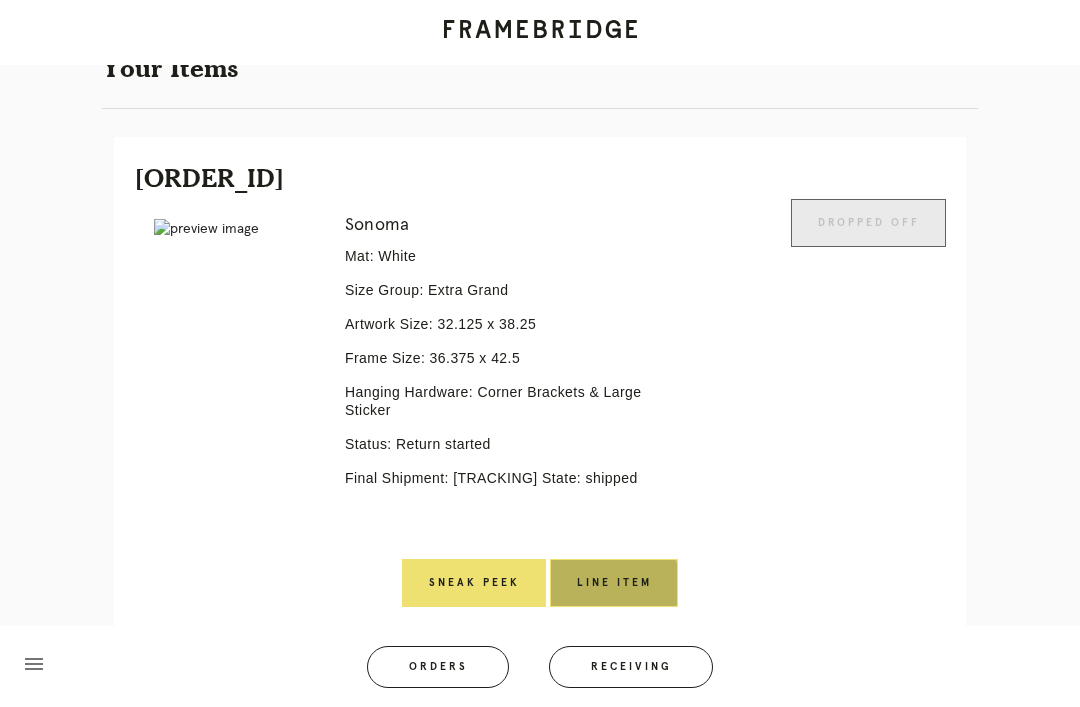 click on "Line Item" at bounding box center [614, 583] 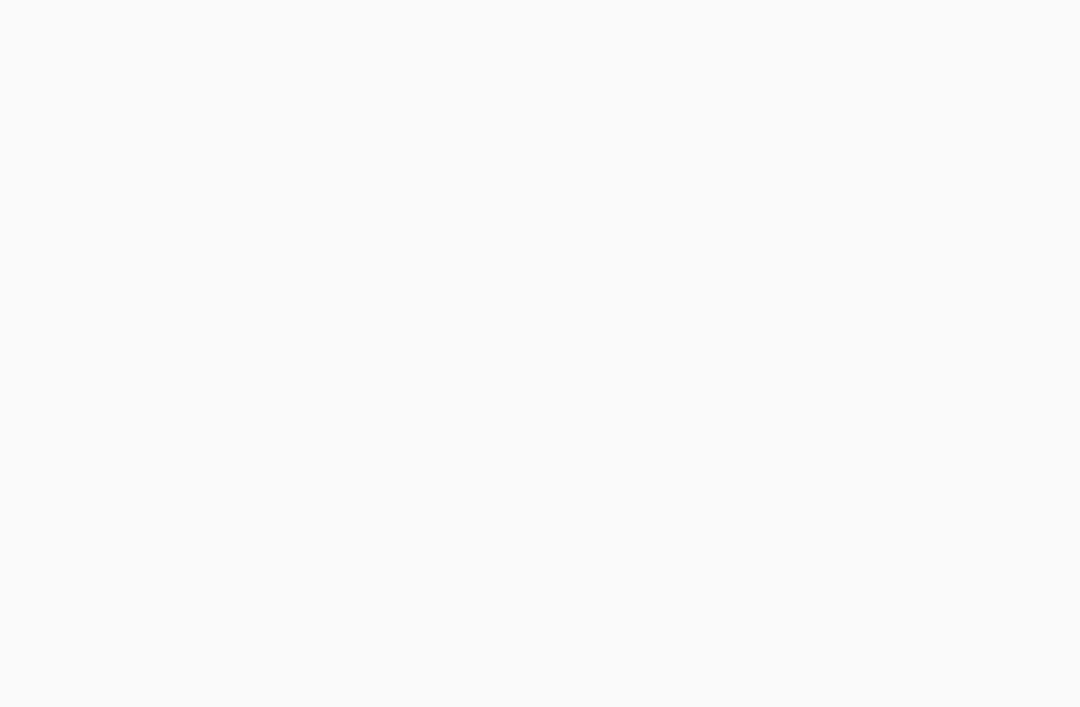 scroll, scrollTop: 0, scrollLeft: 0, axis: both 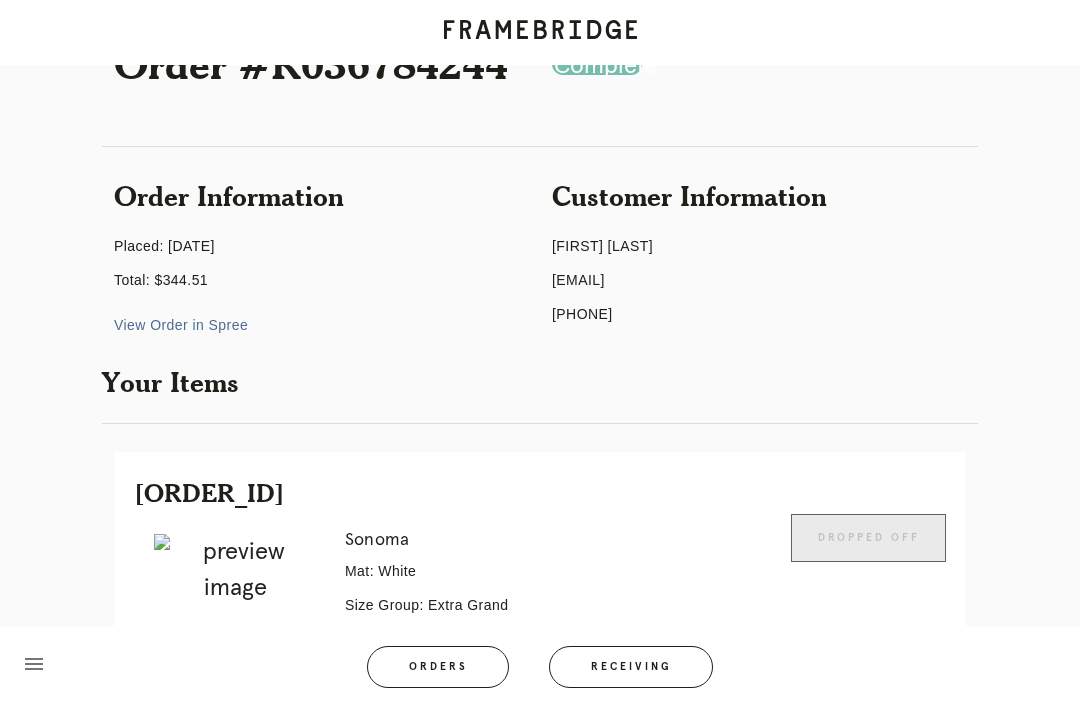 click on "View Order in Spree" at bounding box center (181, 325) 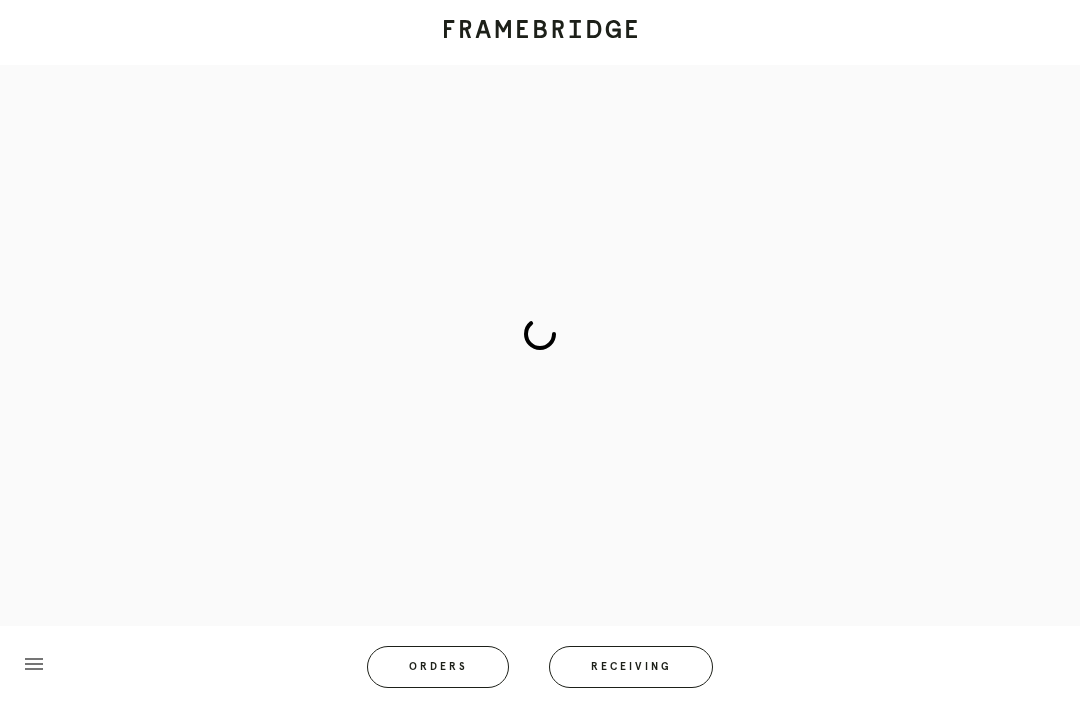 scroll, scrollTop: 0, scrollLeft: 0, axis: both 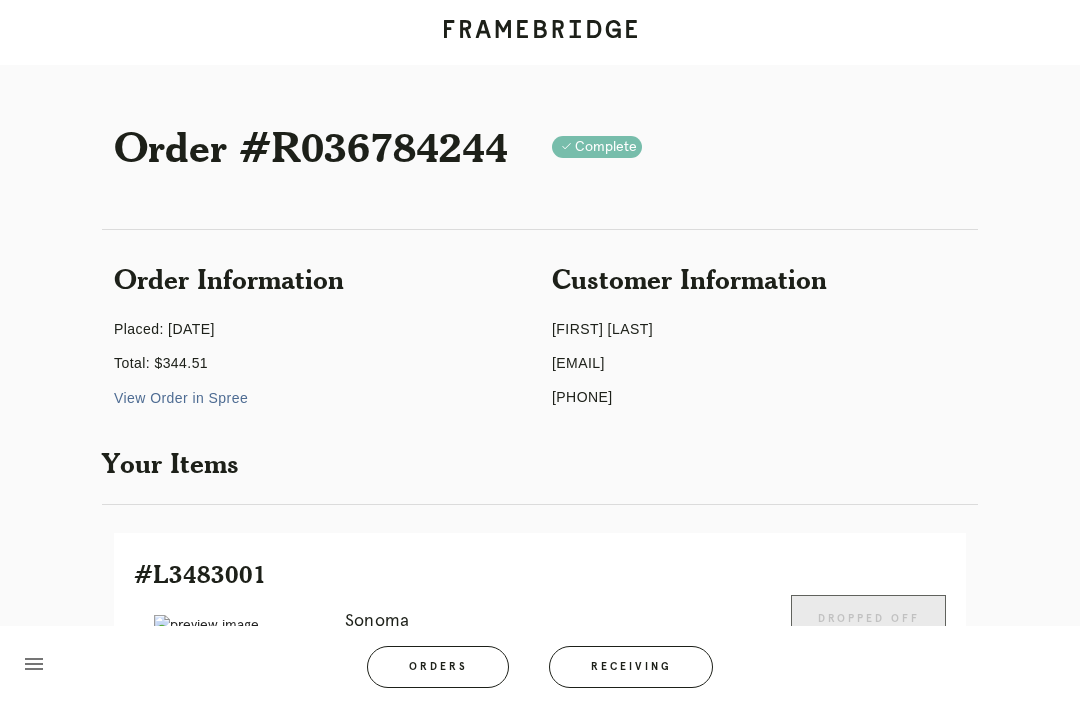 click on "View Order in Spree" at bounding box center (181, 398) 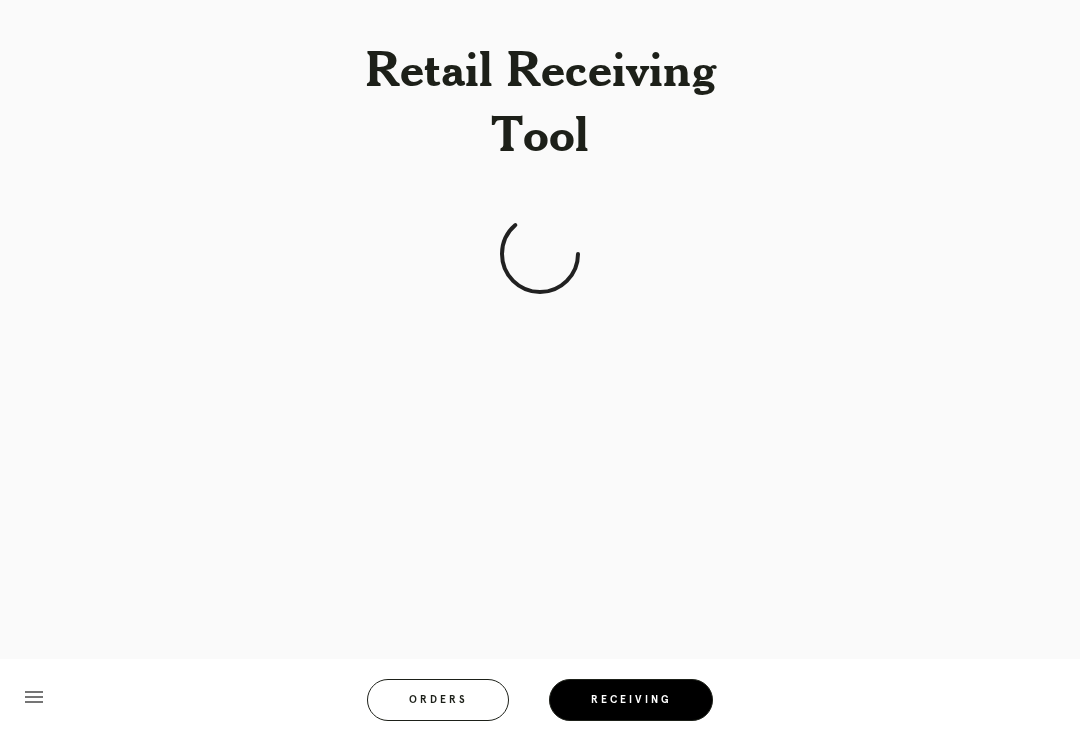 scroll, scrollTop: 0, scrollLeft: 0, axis: both 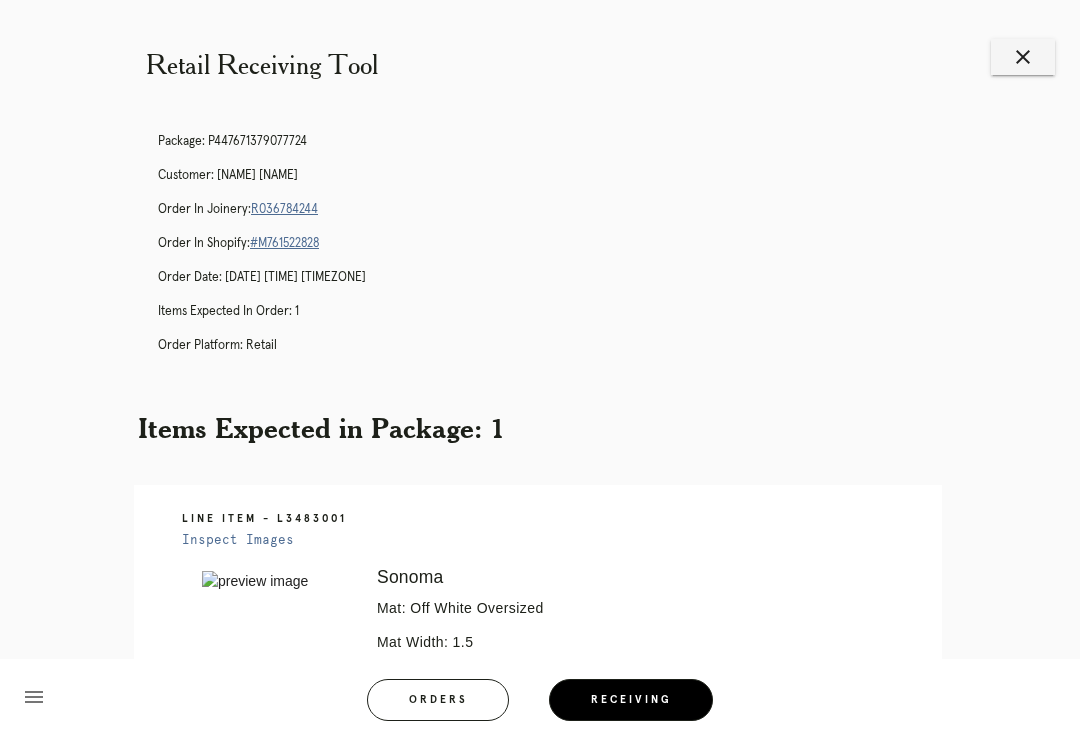 click on "close" at bounding box center [1023, 57] 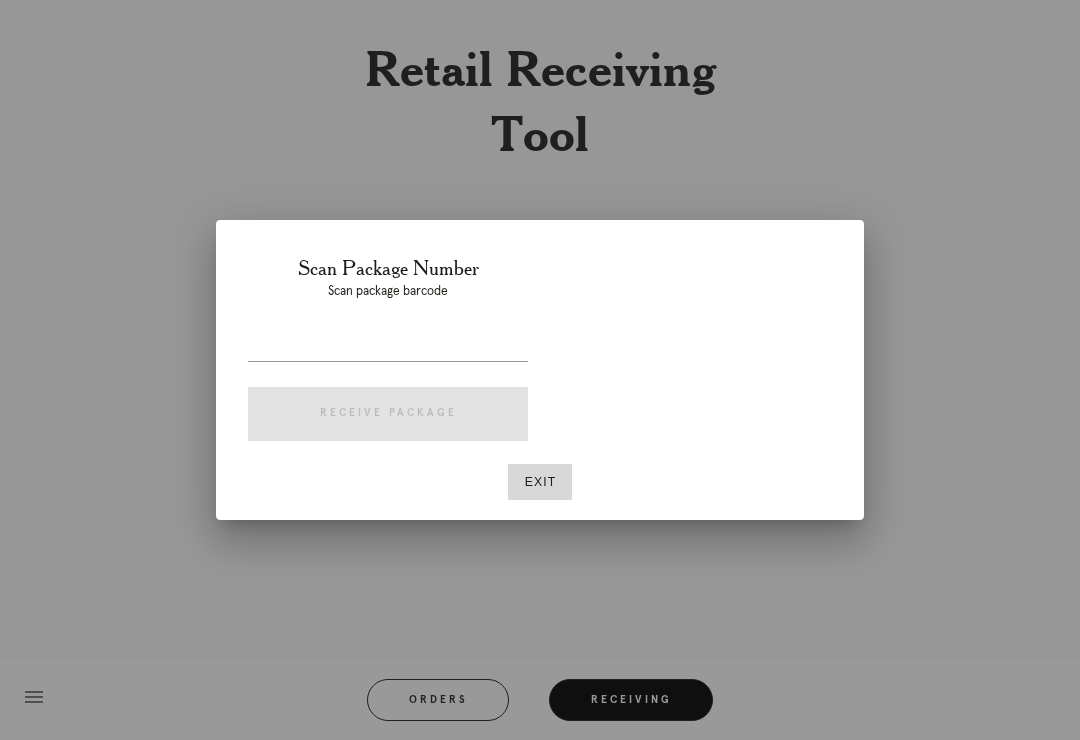 scroll, scrollTop: 0, scrollLeft: 0, axis: both 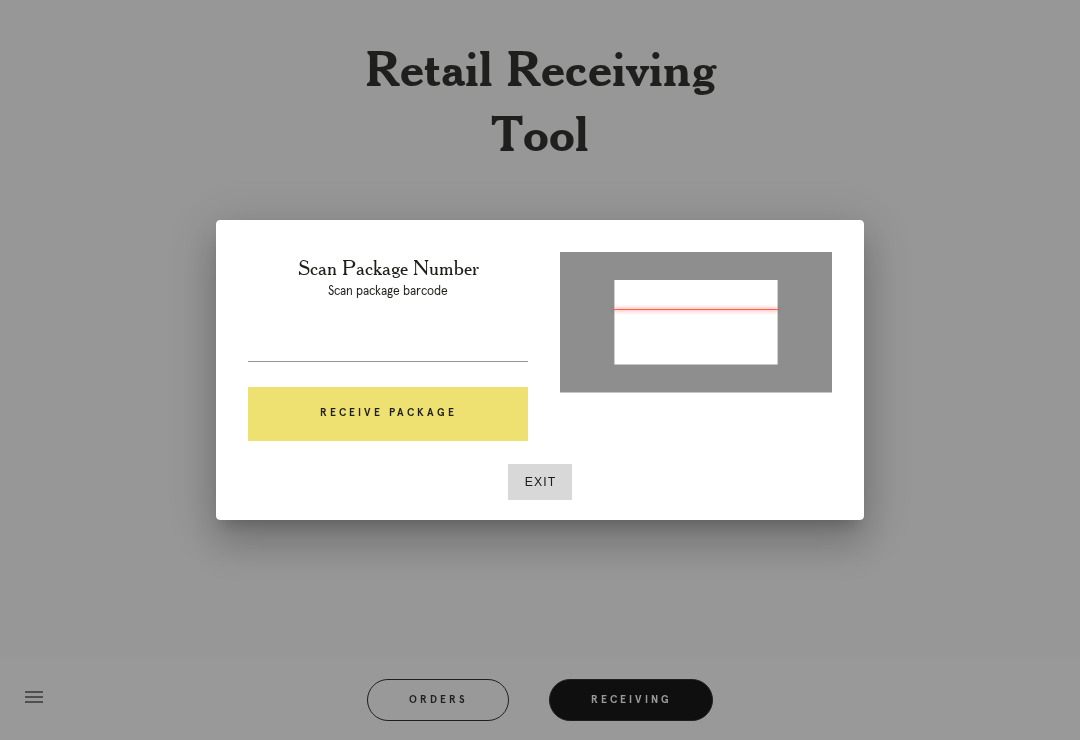 type on "P908474735175668" 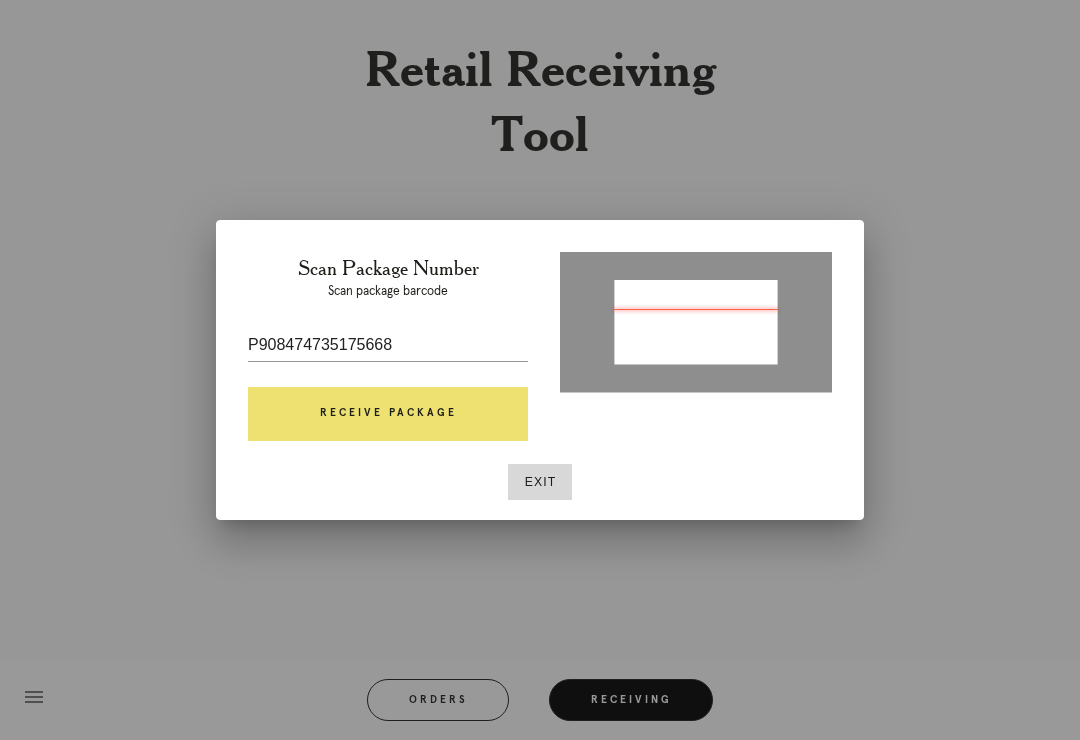 click on "Receive Package" at bounding box center [388, 414] 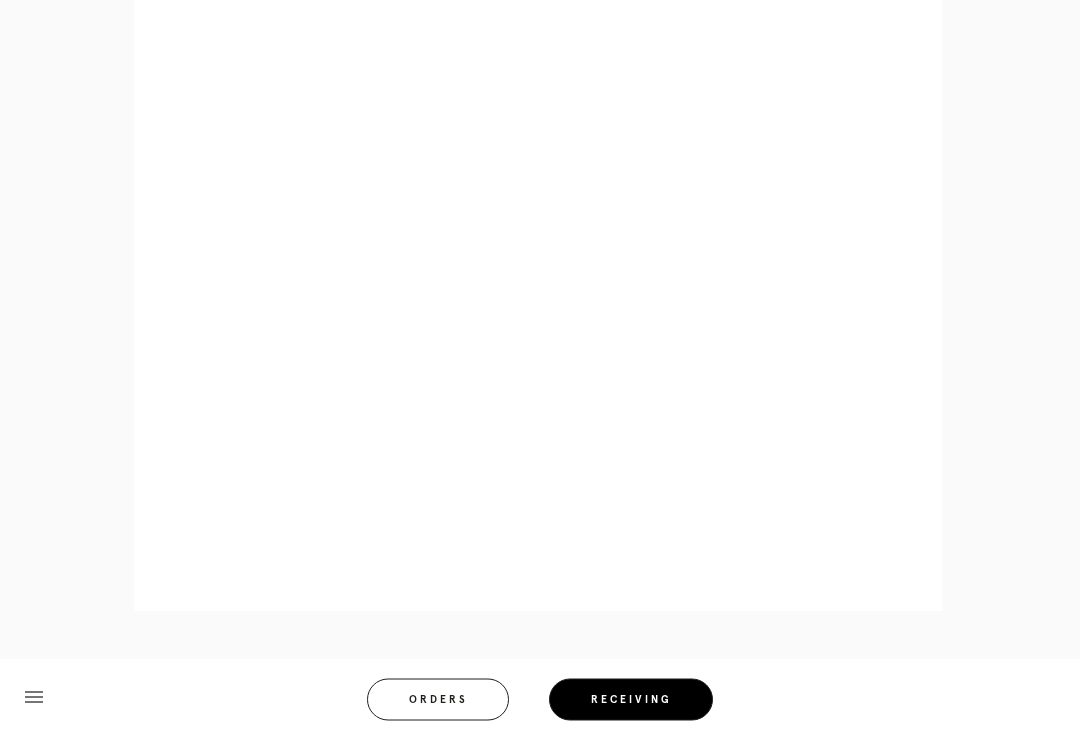 scroll, scrollTop: 982, scrollLeft: 0, axis: vertical 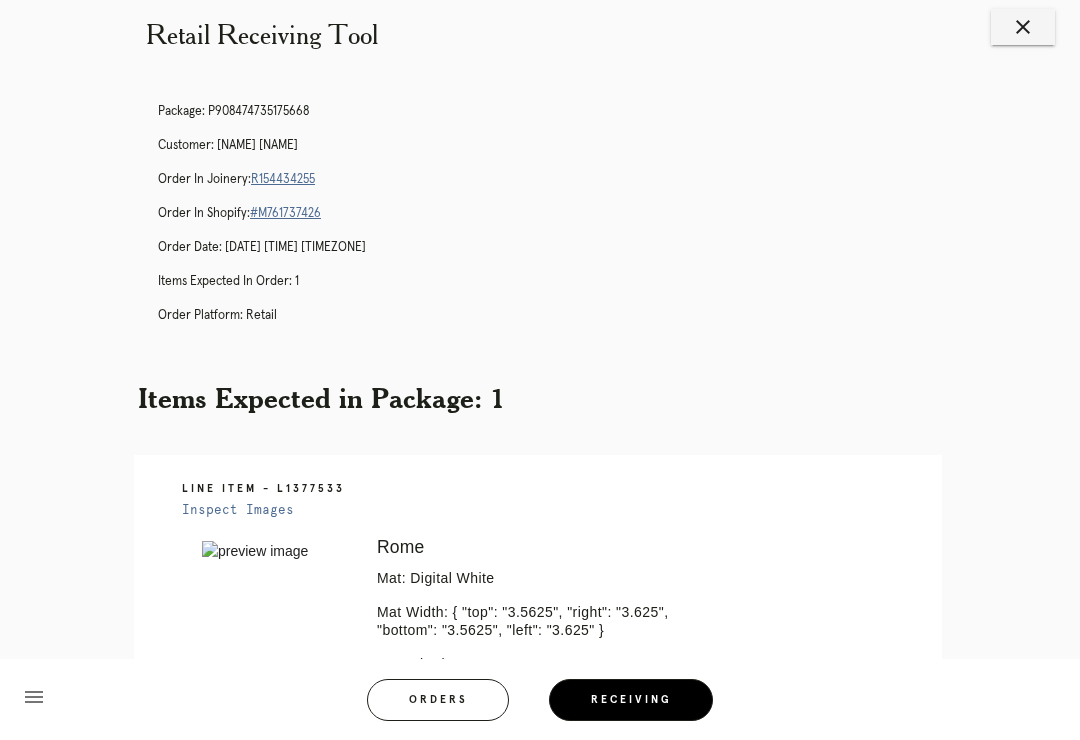 click on "R154434255" at bounding box center (283, 179) 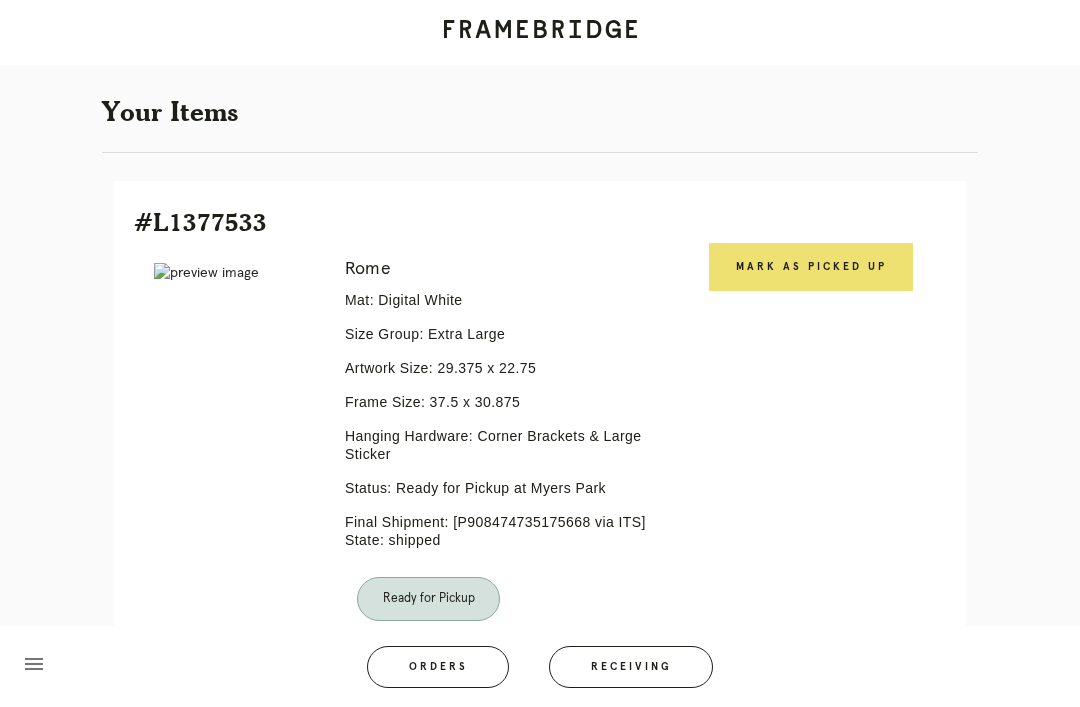scroll, scrollTop: 351, scrollLeft: 0, axis: vertical 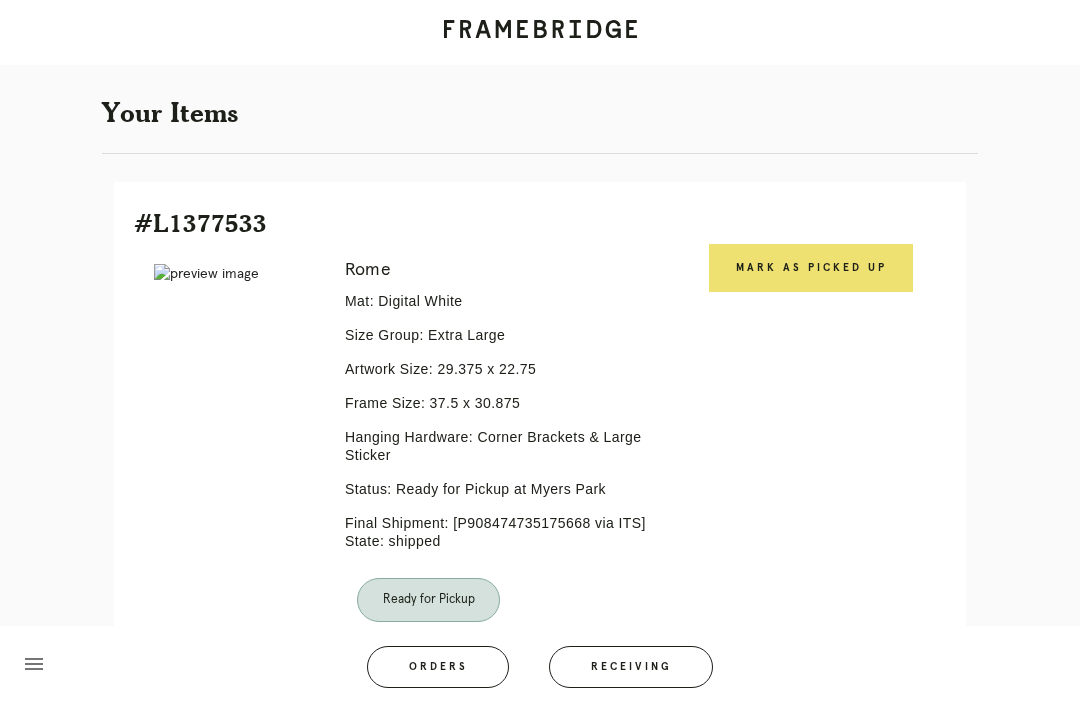 click on "Mark as Picked Up" at bounding box center [811, 268] 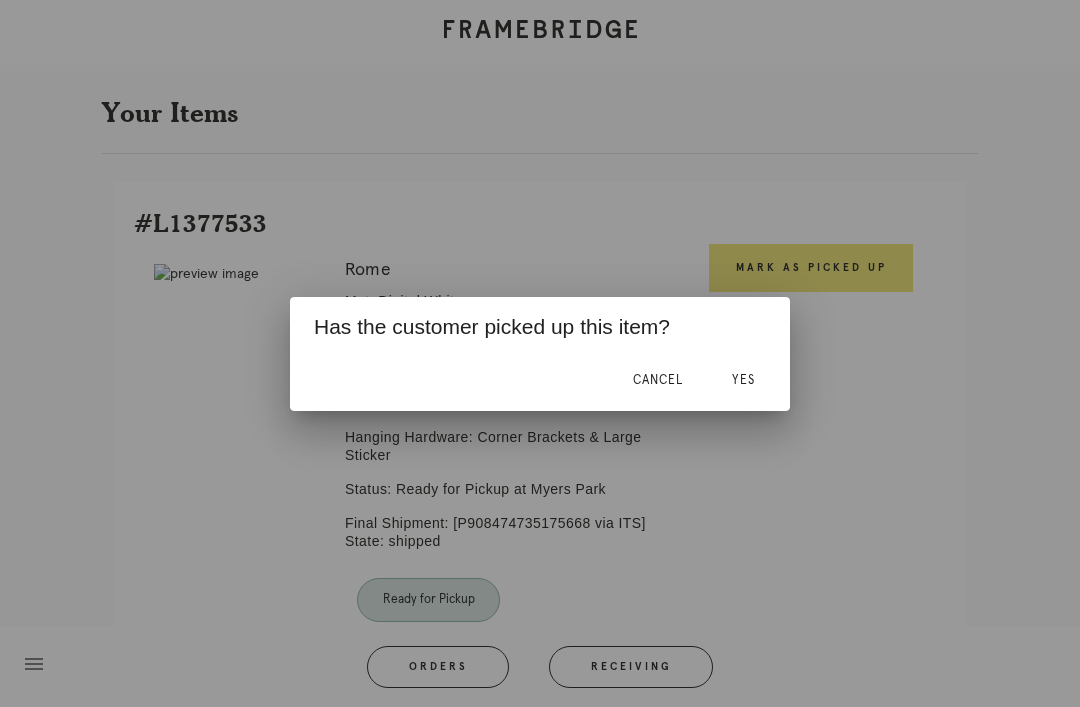 click on "Yes" at bounding box center [743, 381] 